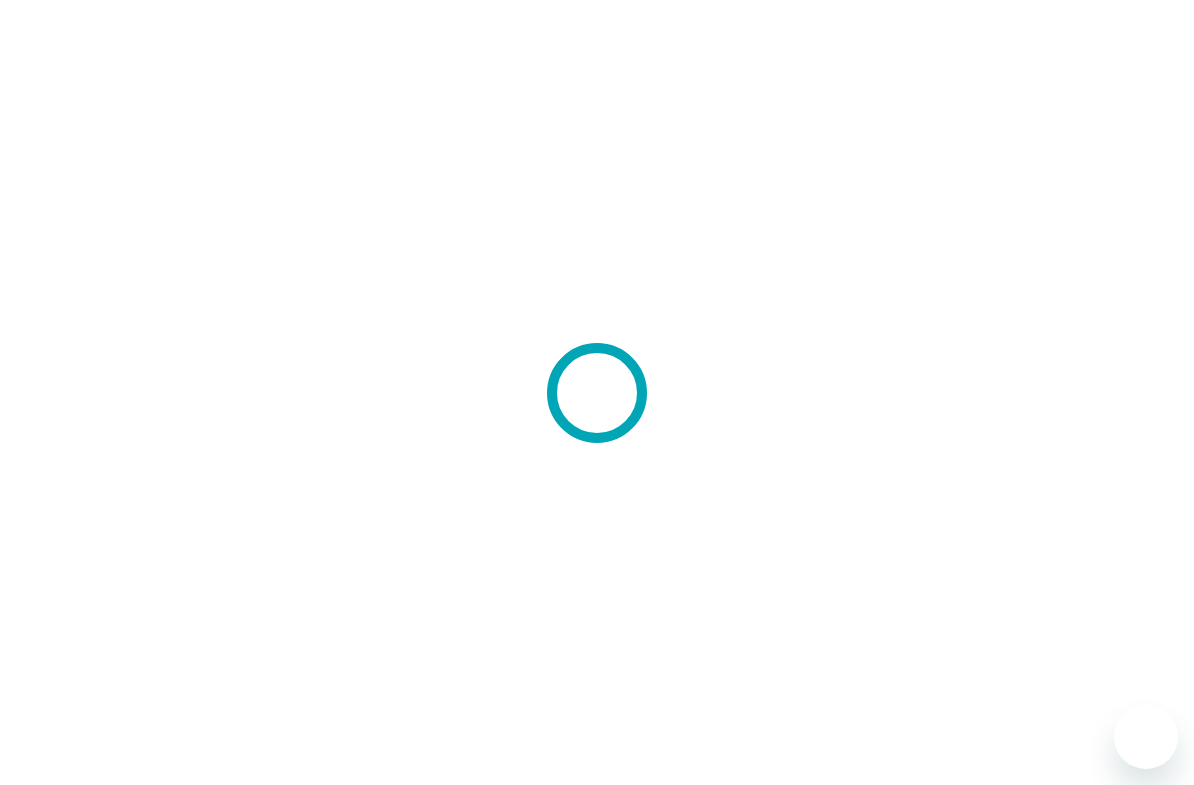 scroll, scrollTop: 0, scrollLeft: 0, axis: both 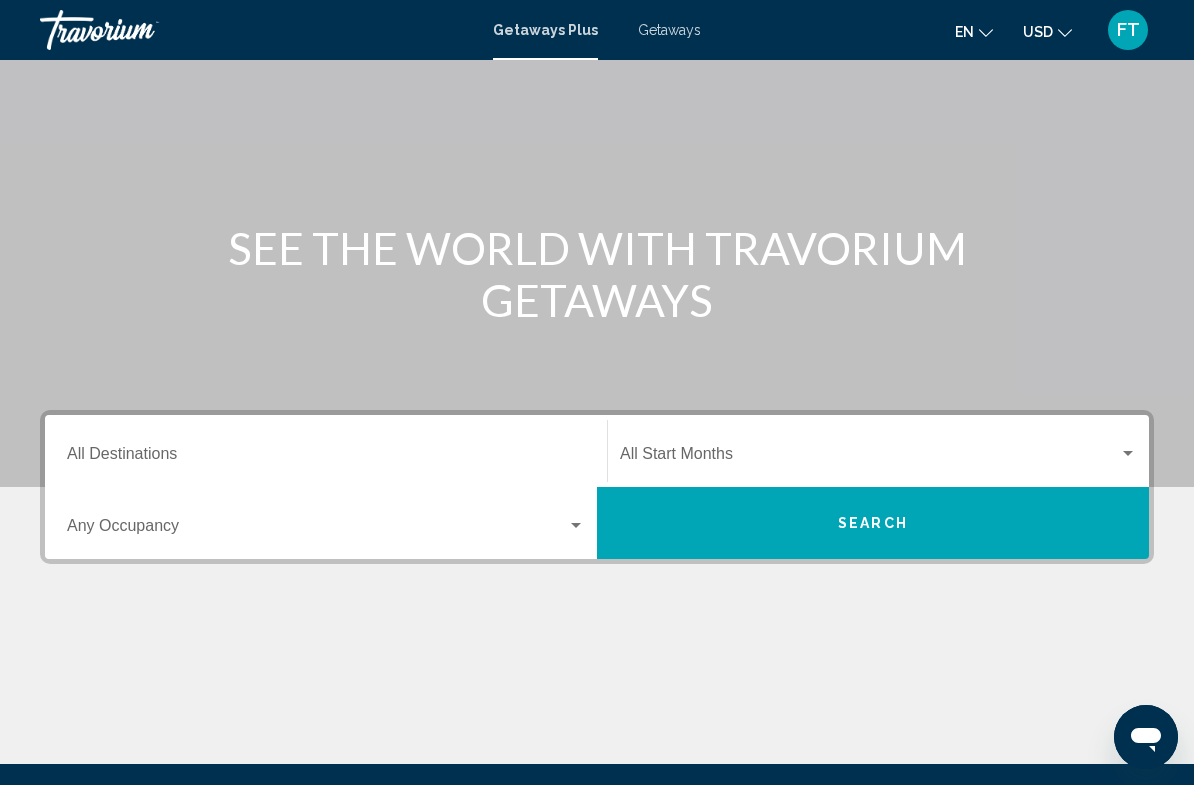 click on "Destination All Destinations" at bounding box center (326, 458) 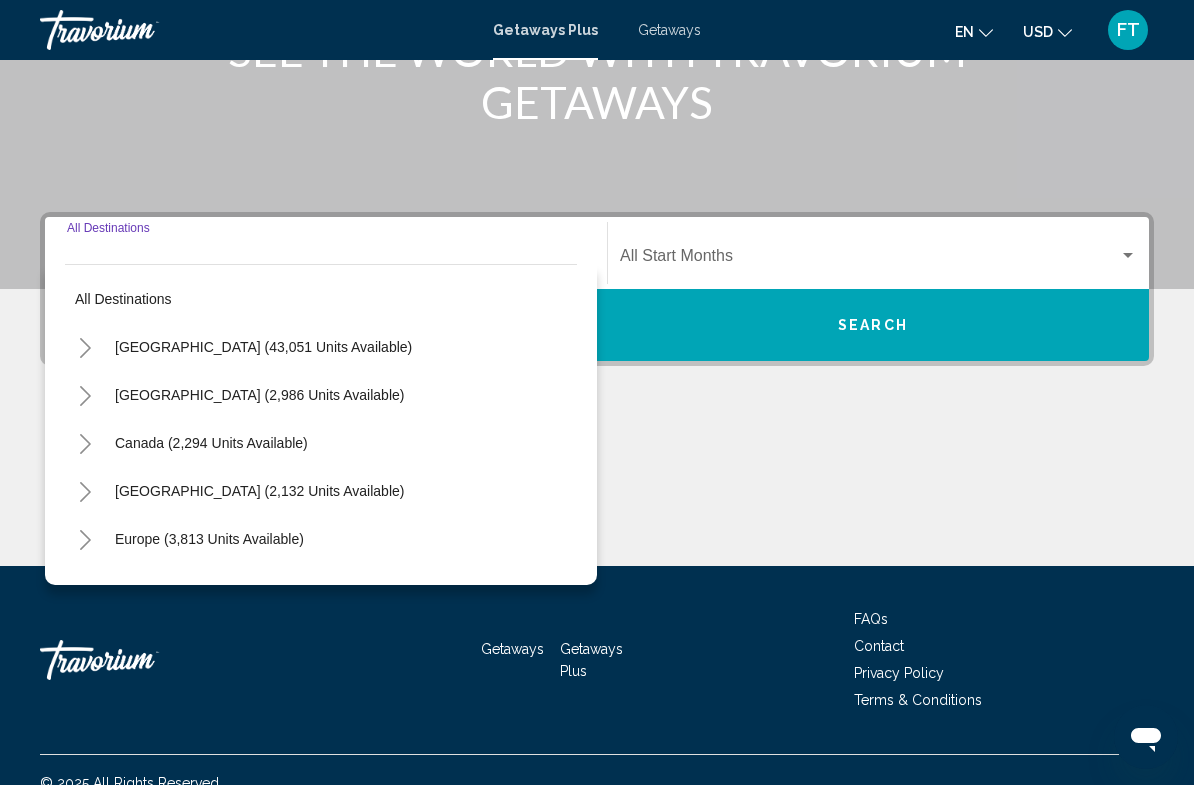 scroll, scrollTop: 332, scrollLeft: 0, axis: vertical 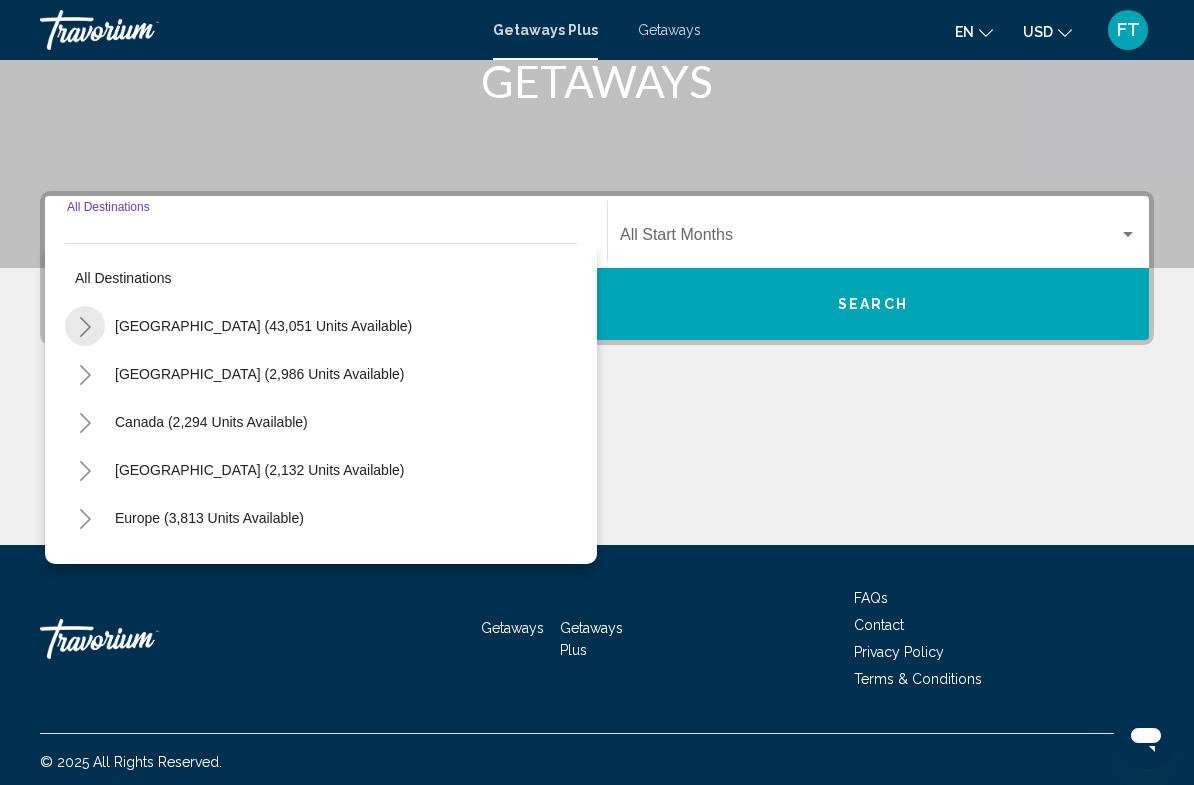 click 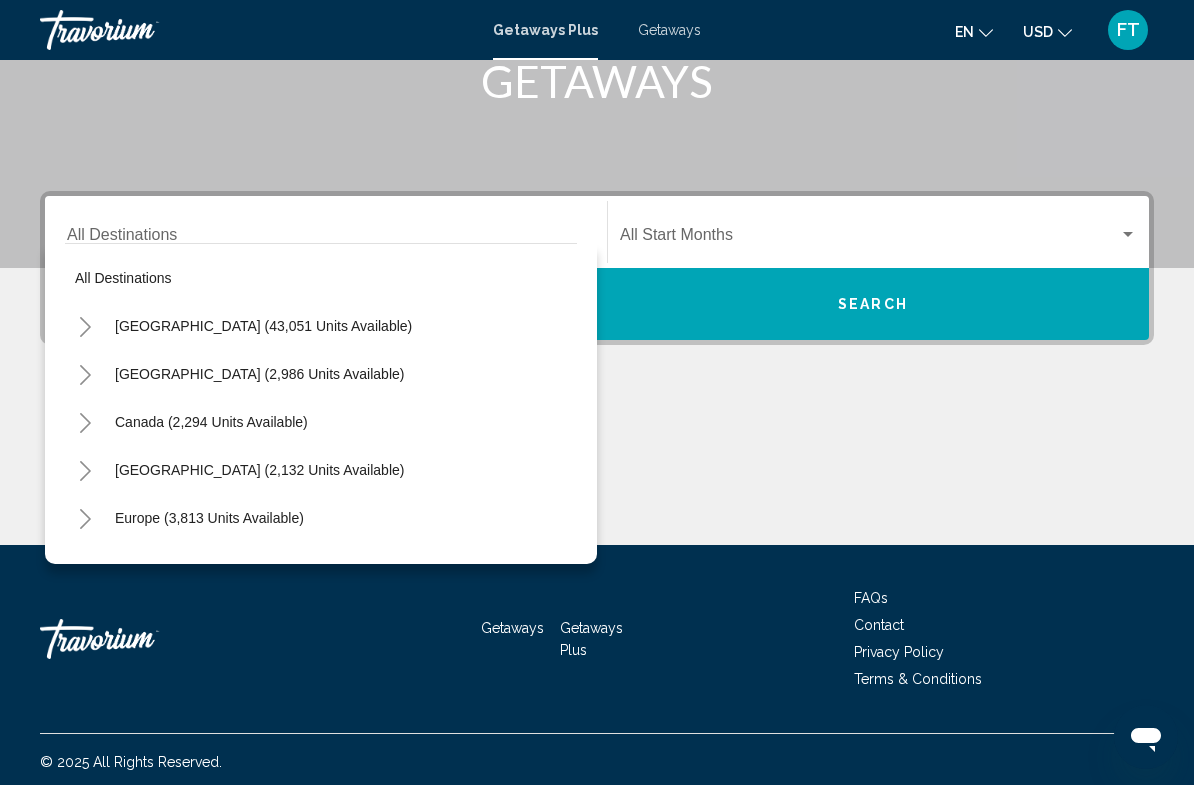 click 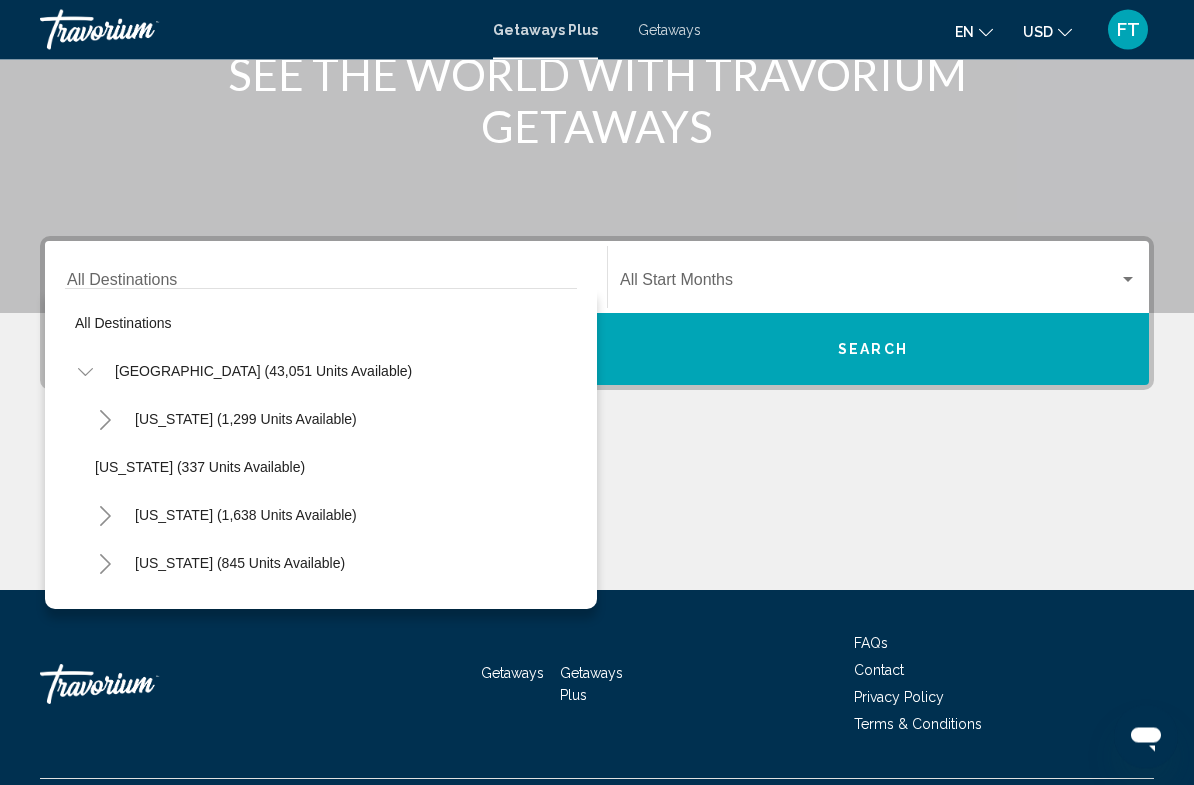 scroll, scrollTop: 287, scrollLeft: 0, axis: vertical 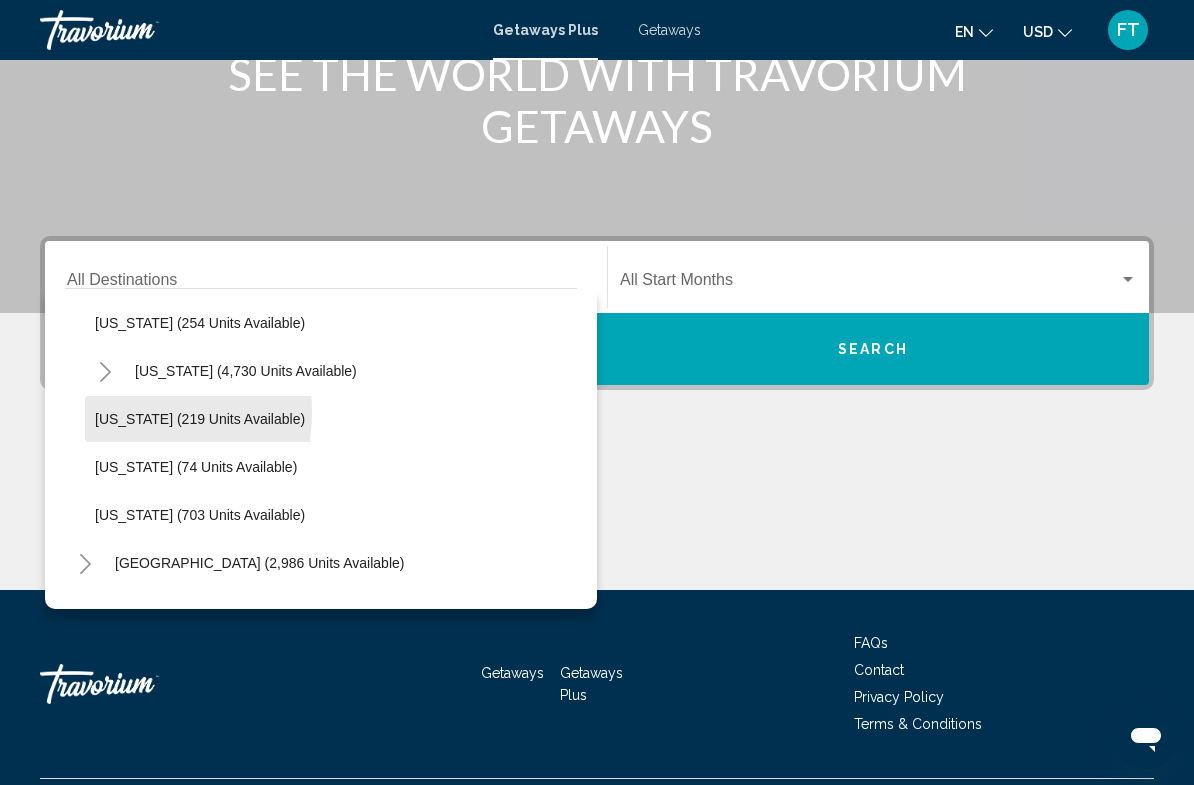 click on "[US_STATE] (219 units available)" 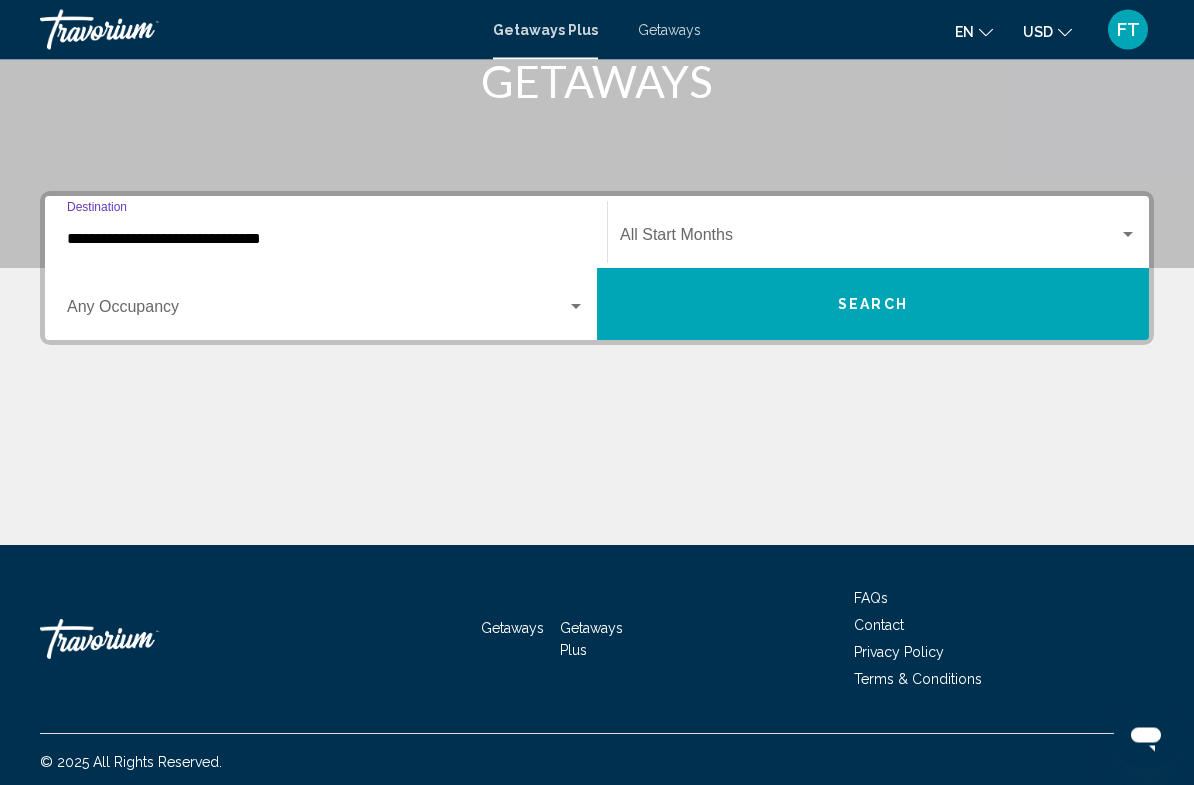 scroll, scrollTop: 332, scrollLeft: 0, axis: vertical 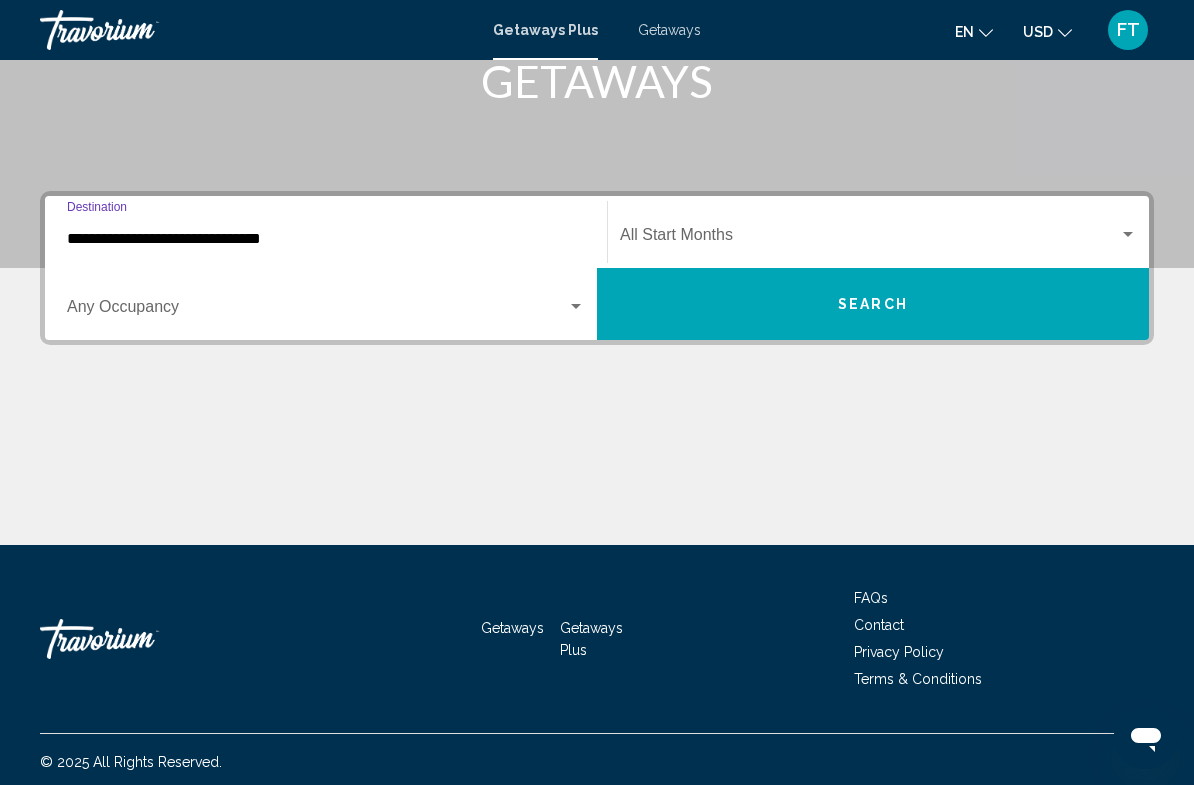 click at bounding box center [869, 239] 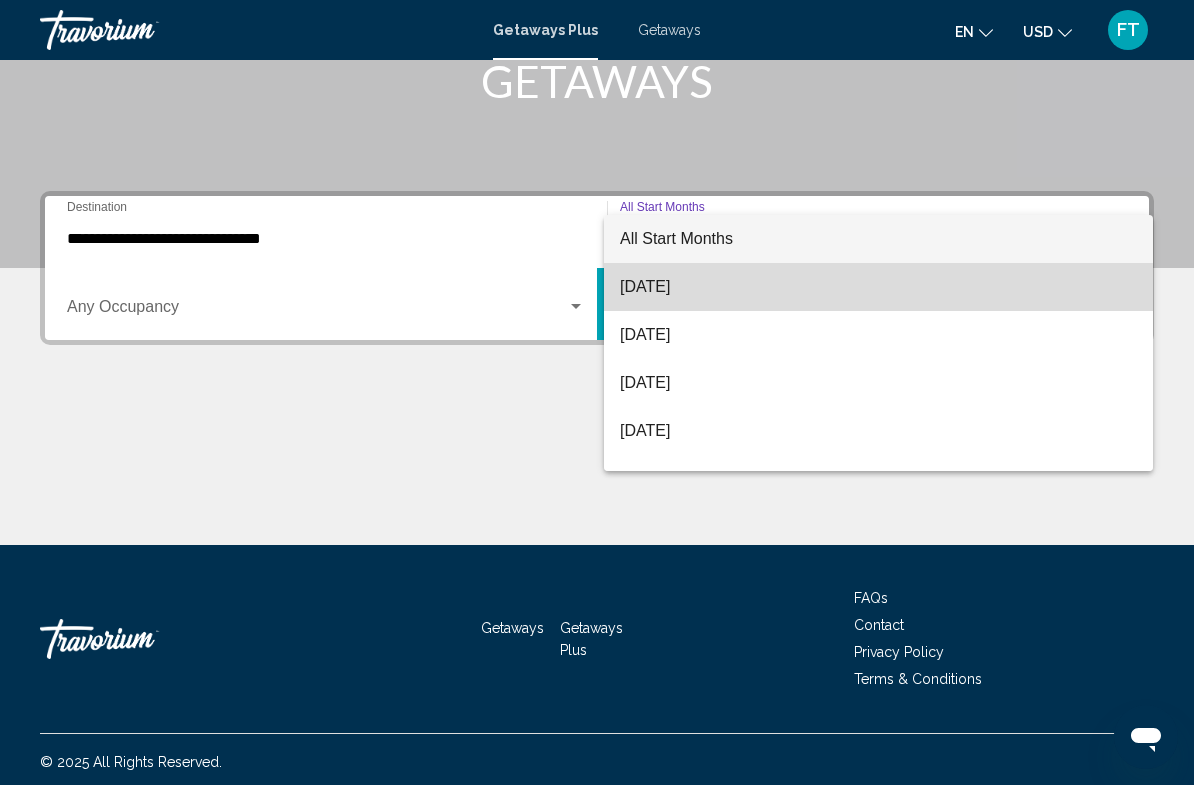 click on "[DATE]" at bounding box center (878, 287) 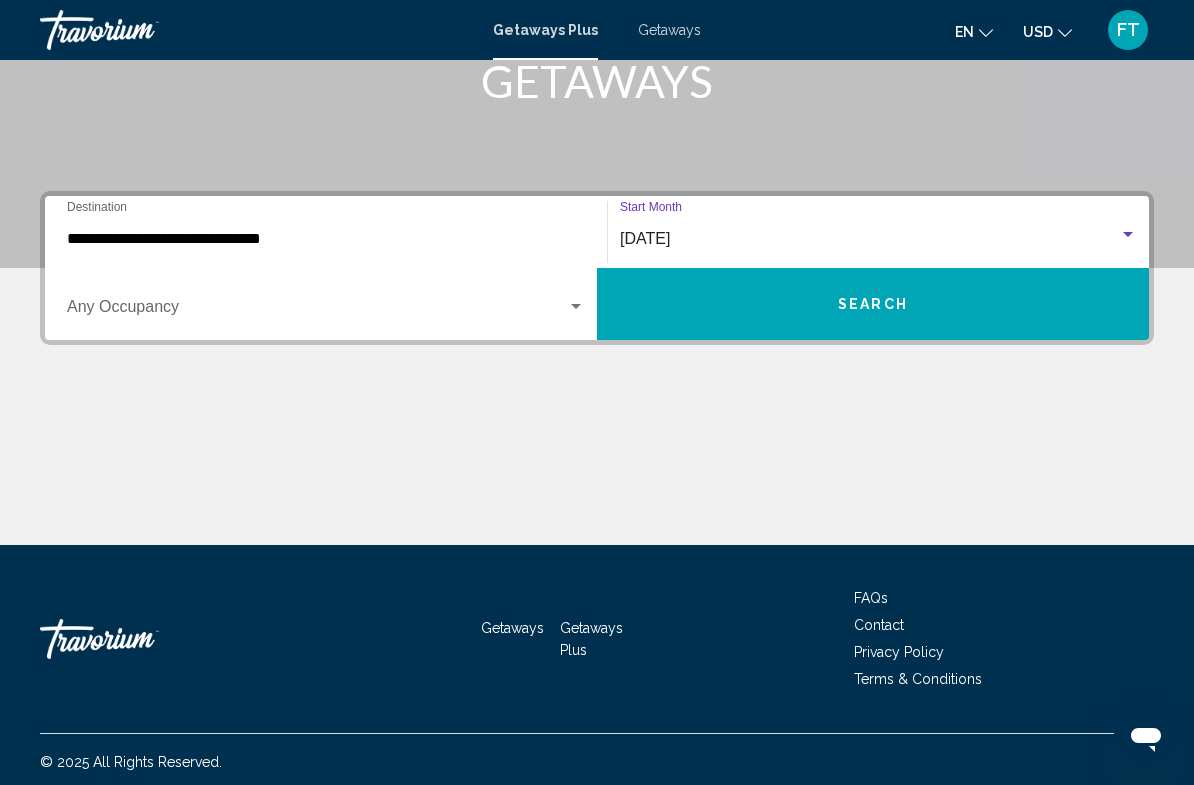 click on "Search" at bounding box center [873, 304] 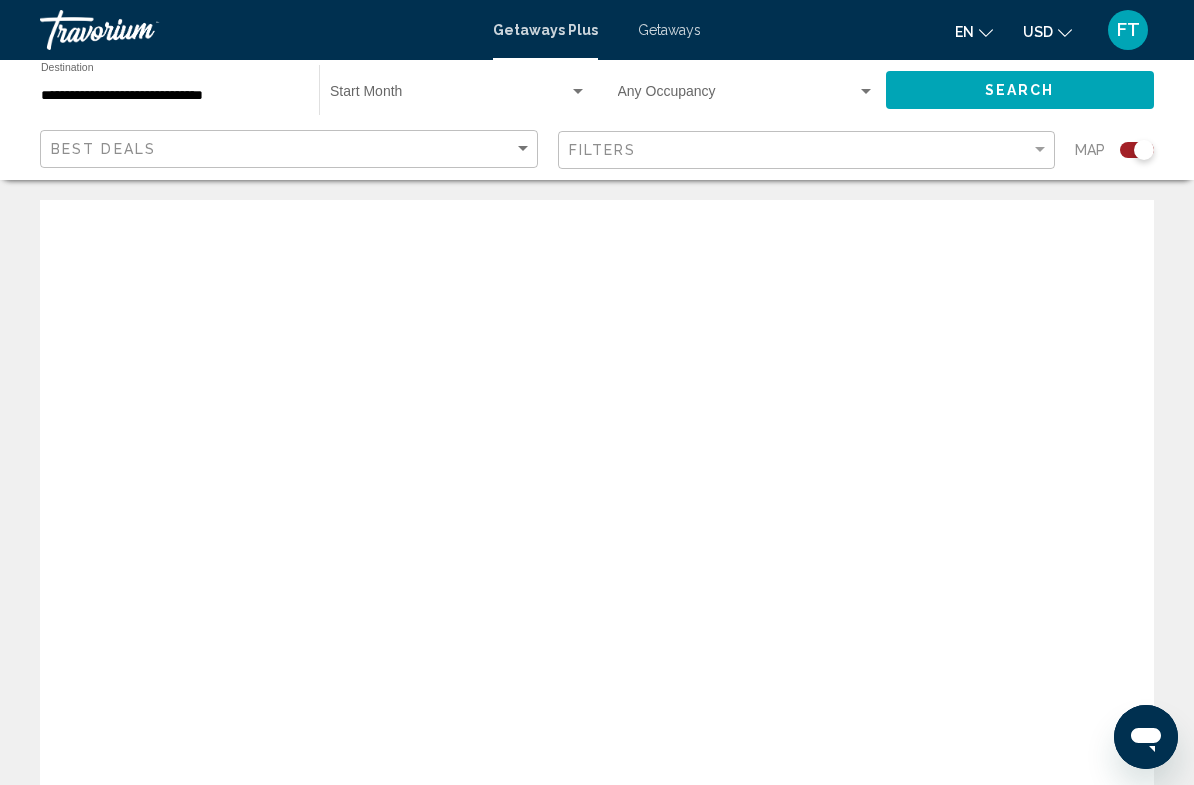 click at bounding box center (738, 96) 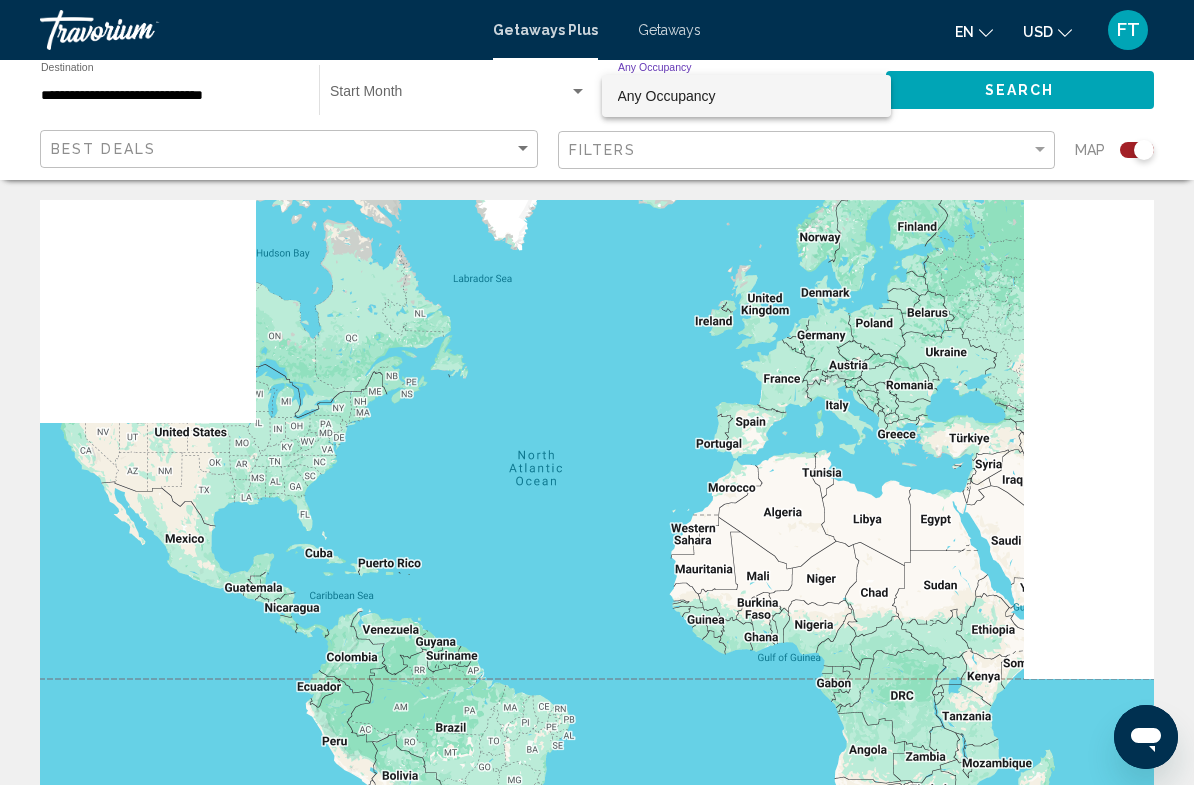 click at bounding box center [597, 392] 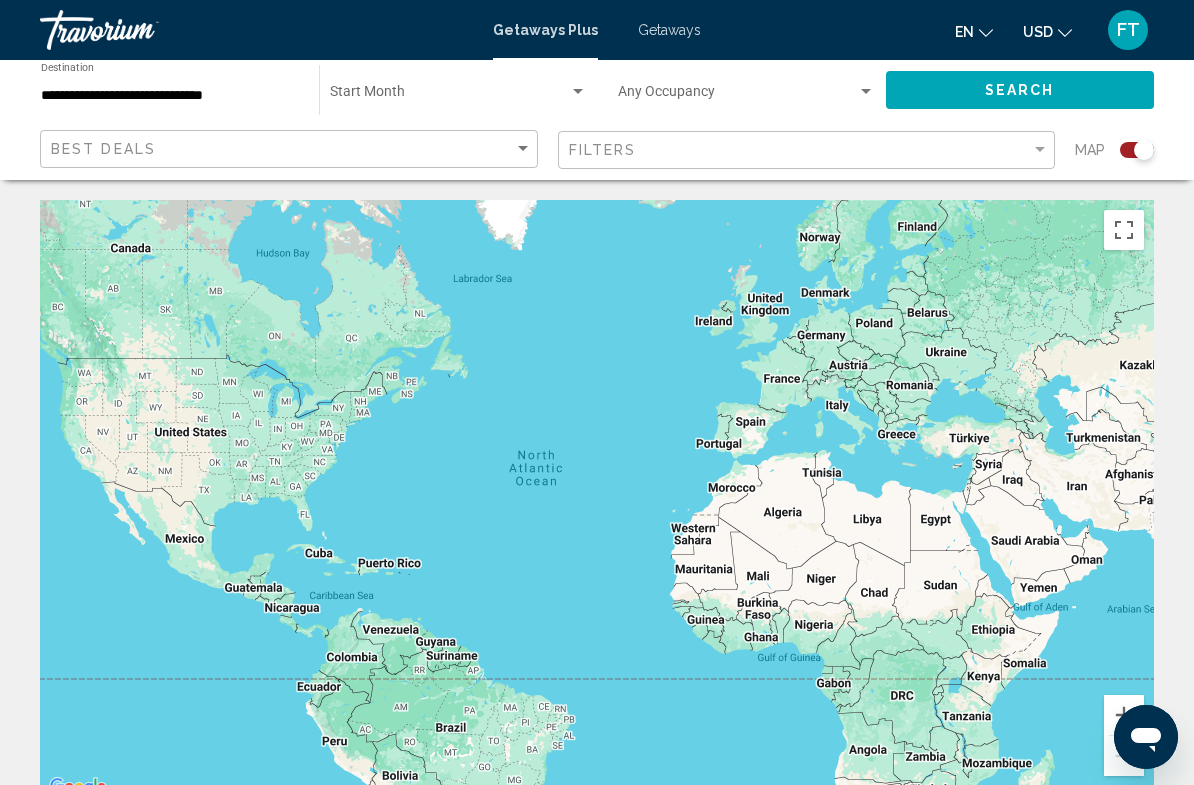 click on "Occupancy Any Occupancy" 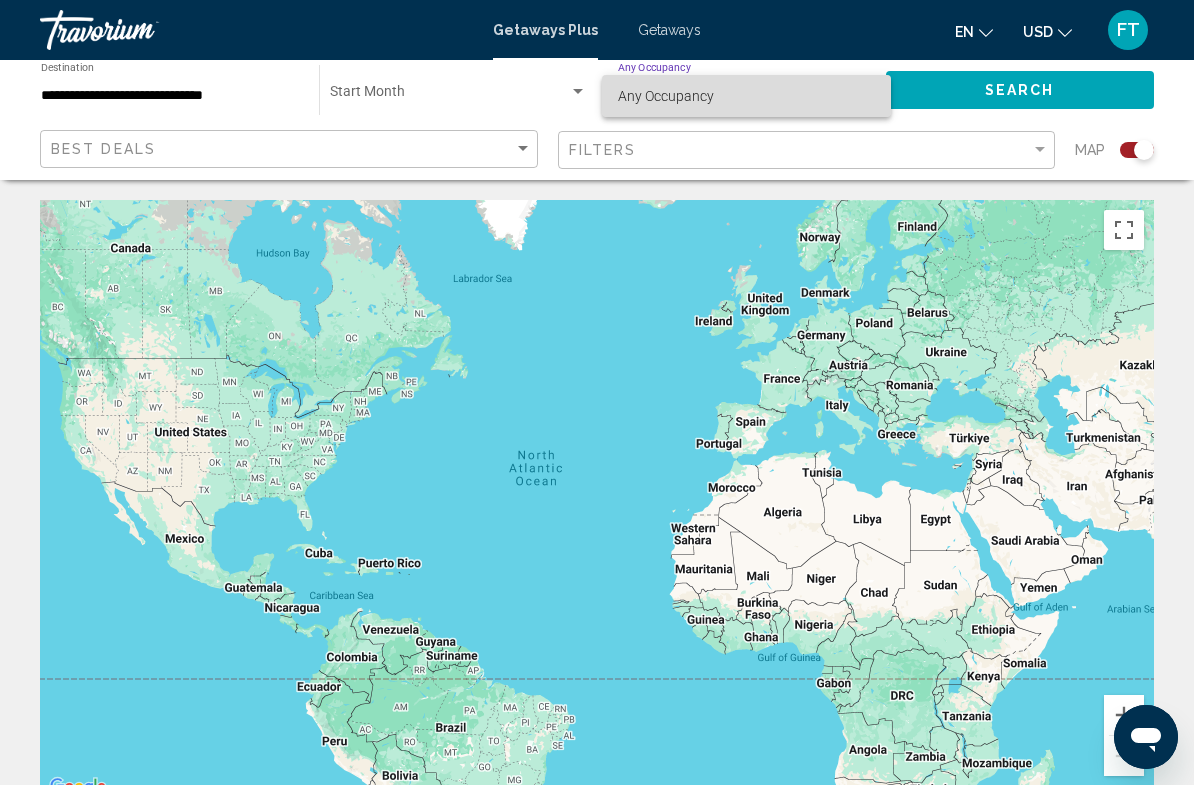 click on "Any Occupancy" at bounding box center [666, 96] 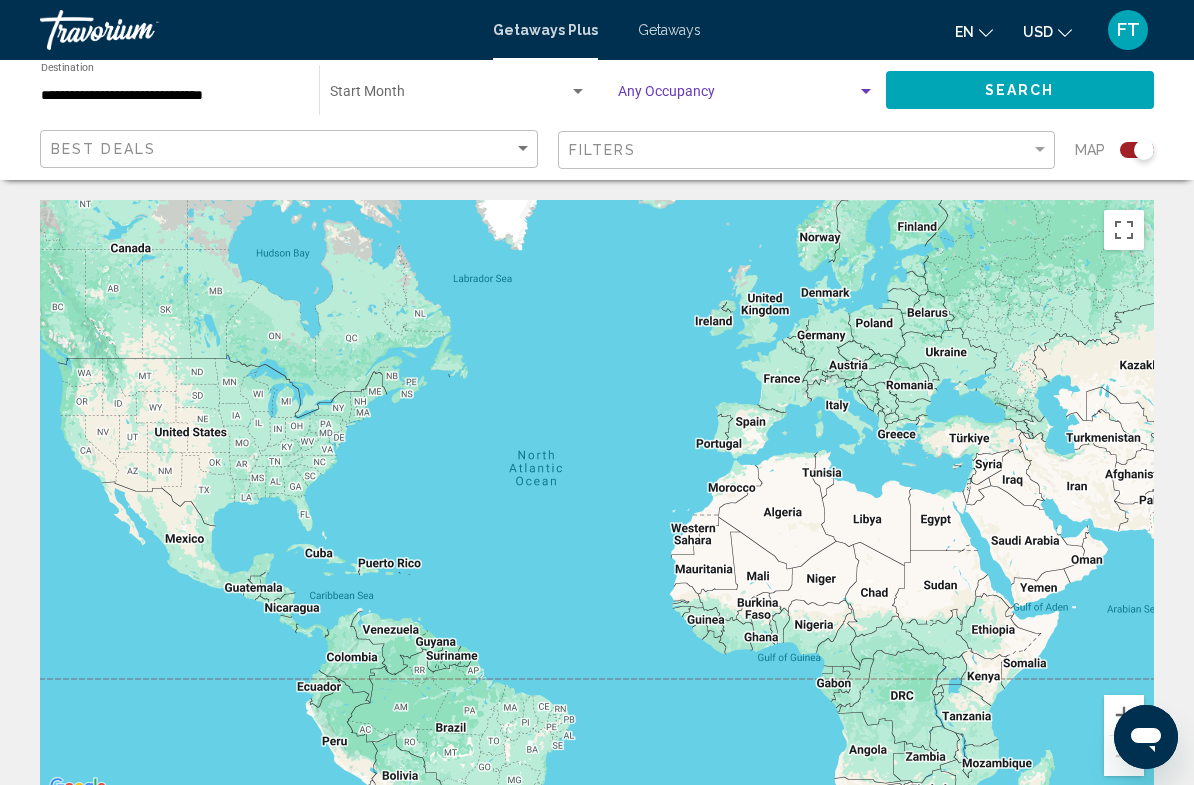 click at bounding box center (738, 96) 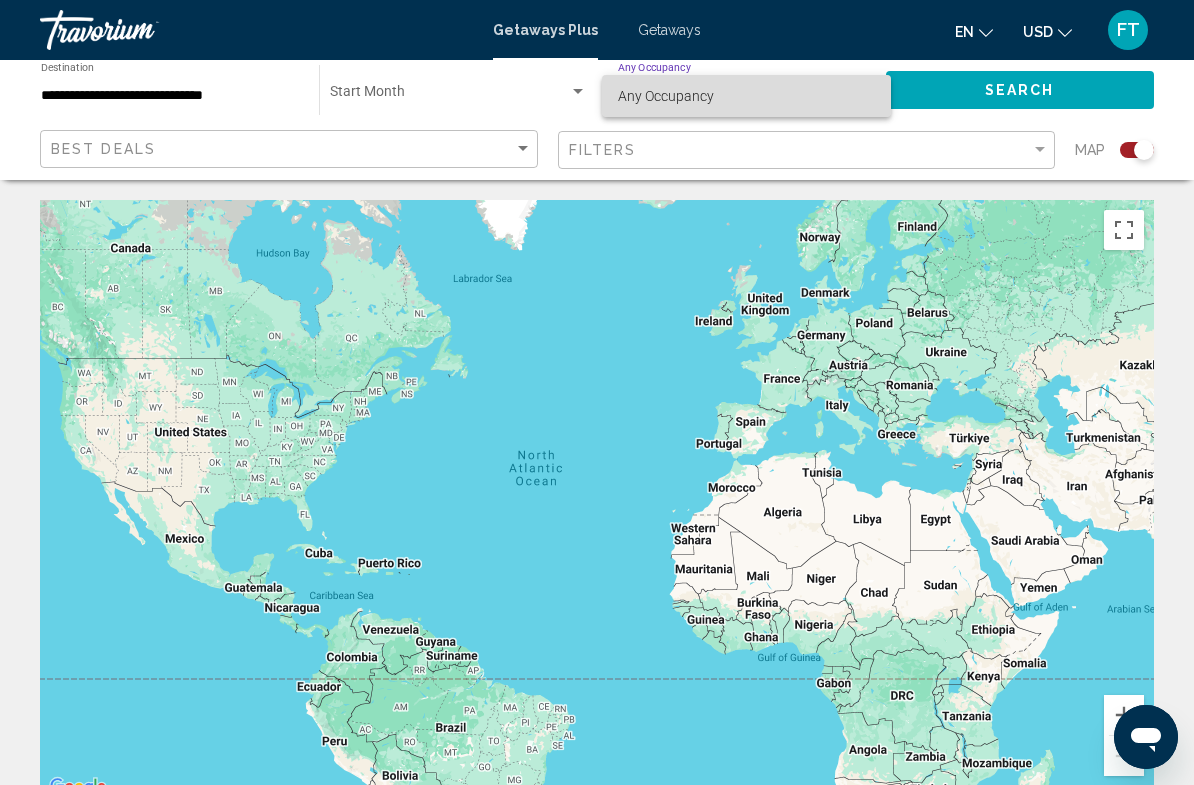 click on "Any Occupancy" at bounding box center [666, 96] 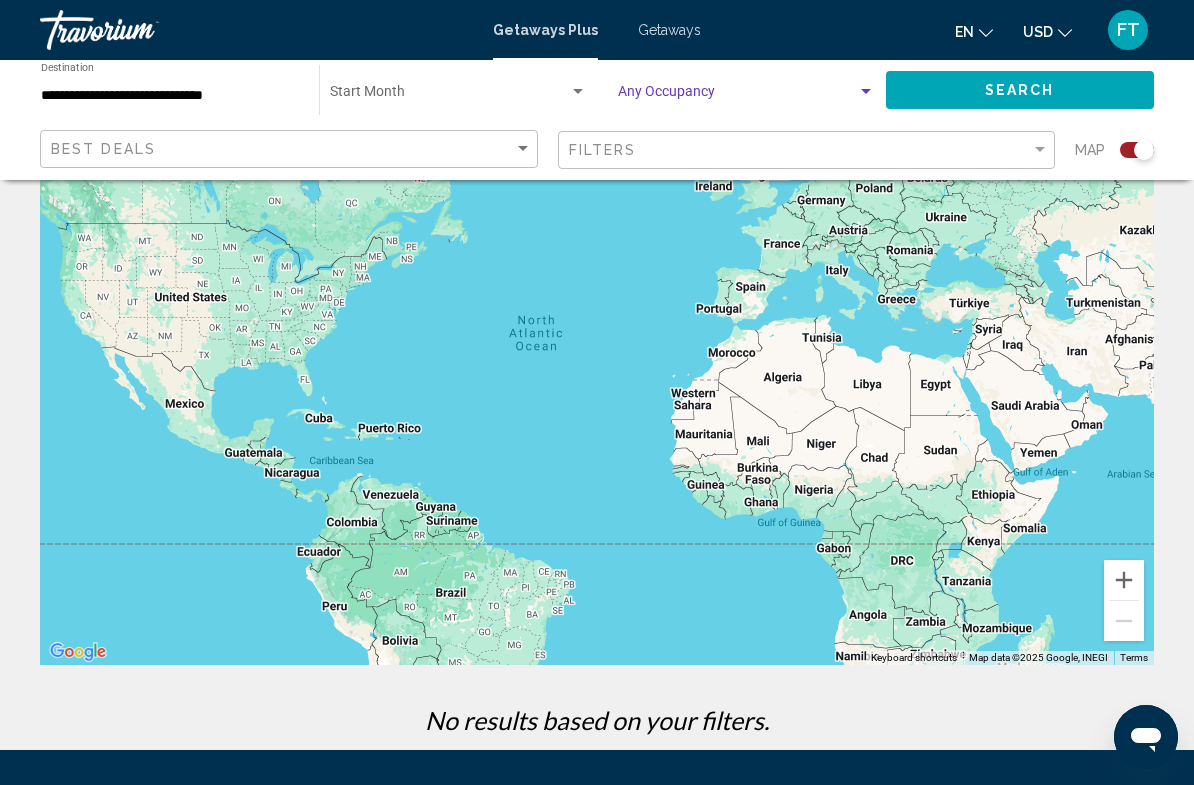 scroll, scrollTop: 0, scrollLeft: 0, axis: both 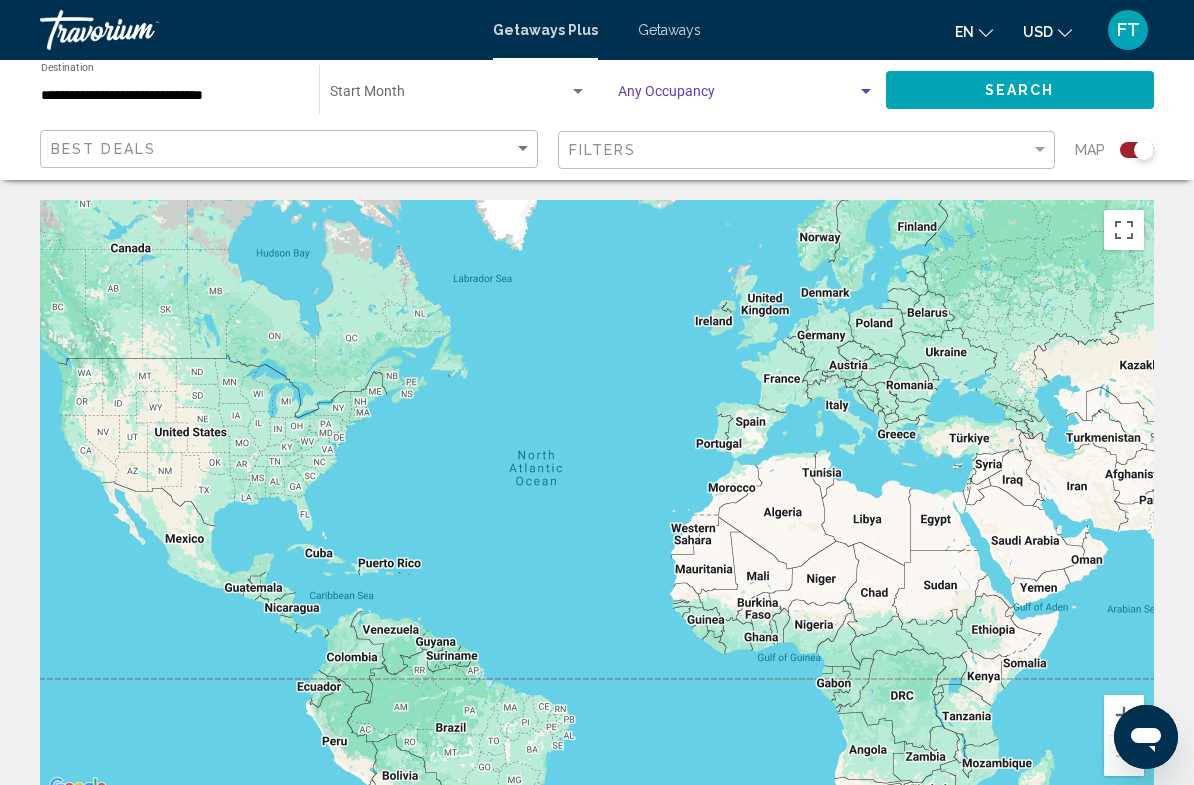 click on "Getaways Plus  Getaways en
English Español Français Italiano Português русский USD
USD ($) MXN (Mex$) CAD (Can$) GBP (£) EUR (€) AUD (A$) NZD (NZ$) CNY (CN¥) FT Login" at bounding box center (597, 30) 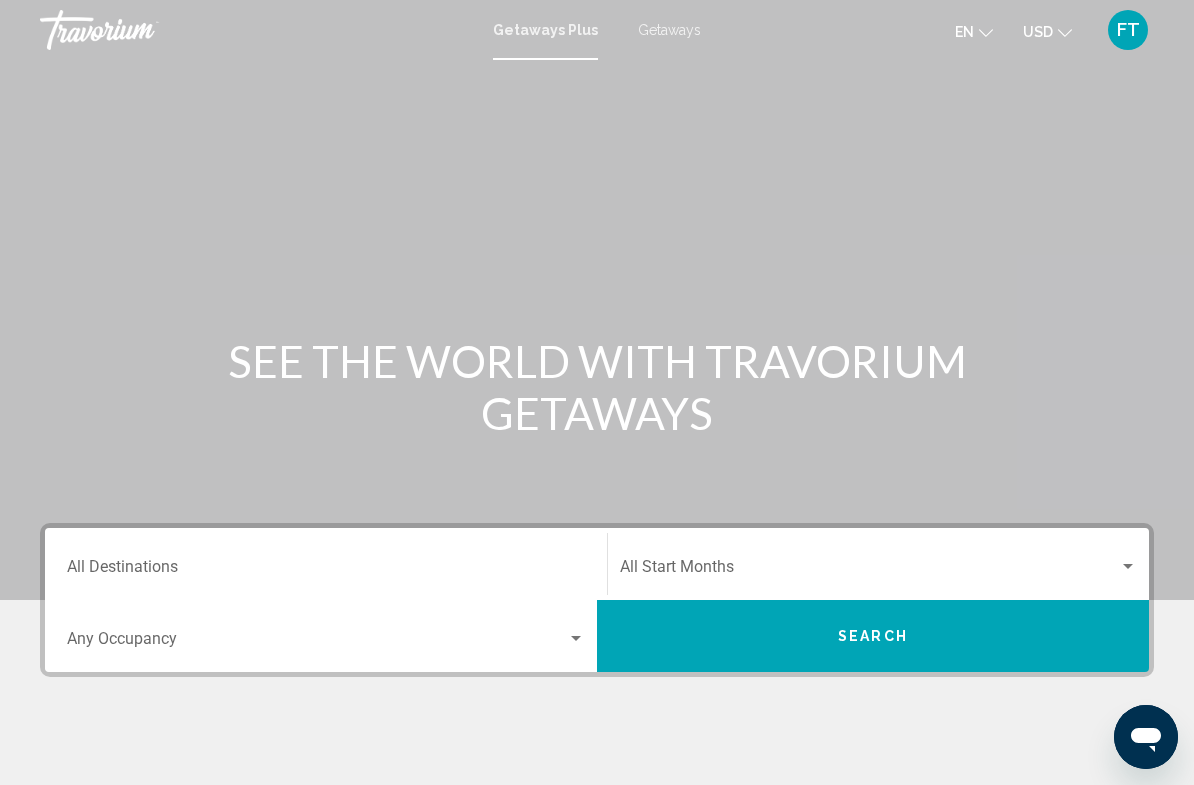 click at bounding box center (140, 30) 